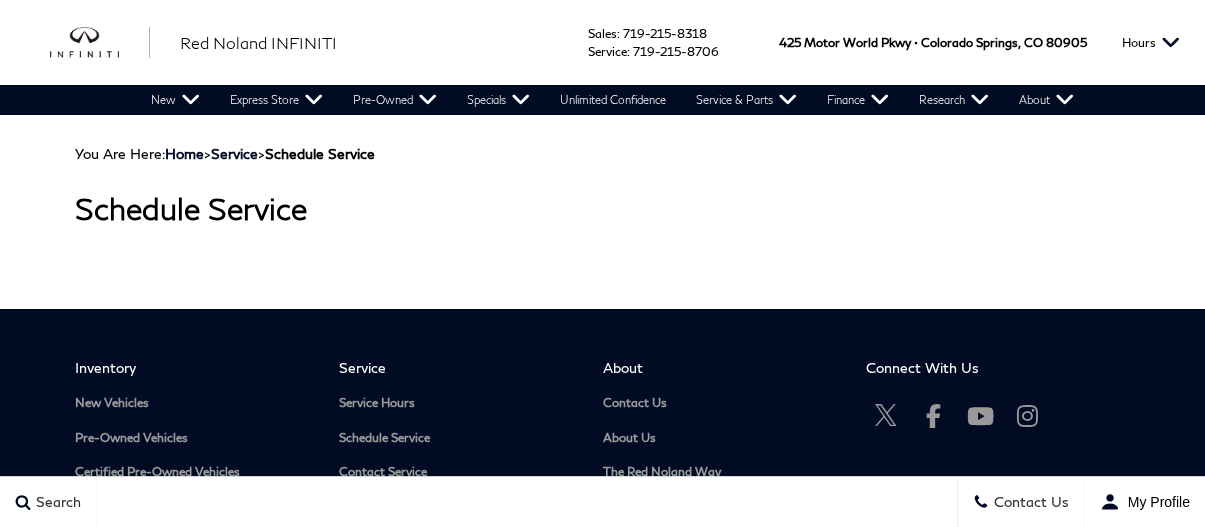 scroll, scrollTop: 0, scrollLeft: 0, axis: both 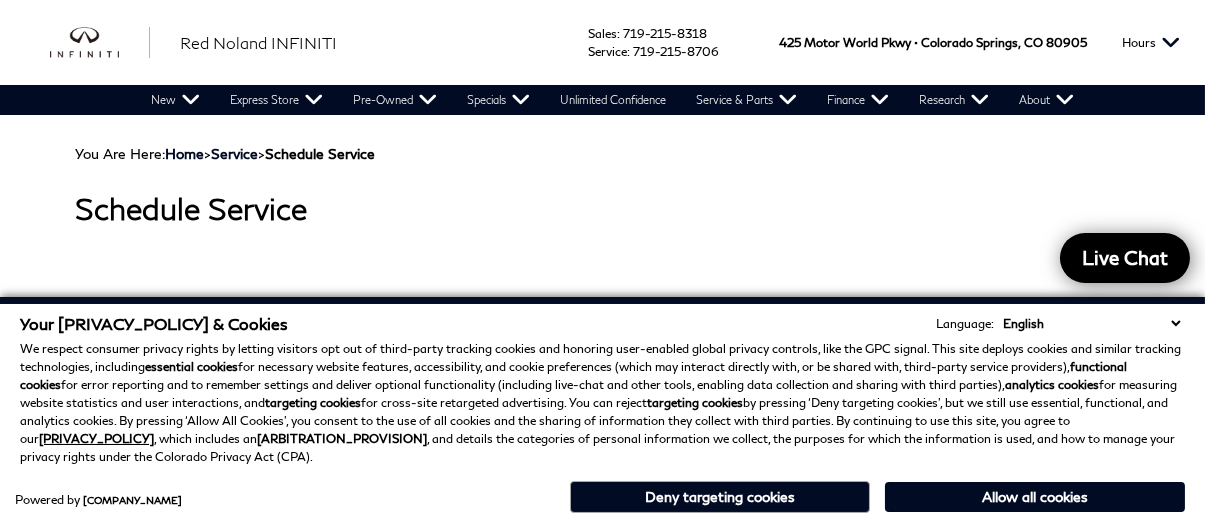 click on "Allow all cookies" at bounding box center [1035, 497] 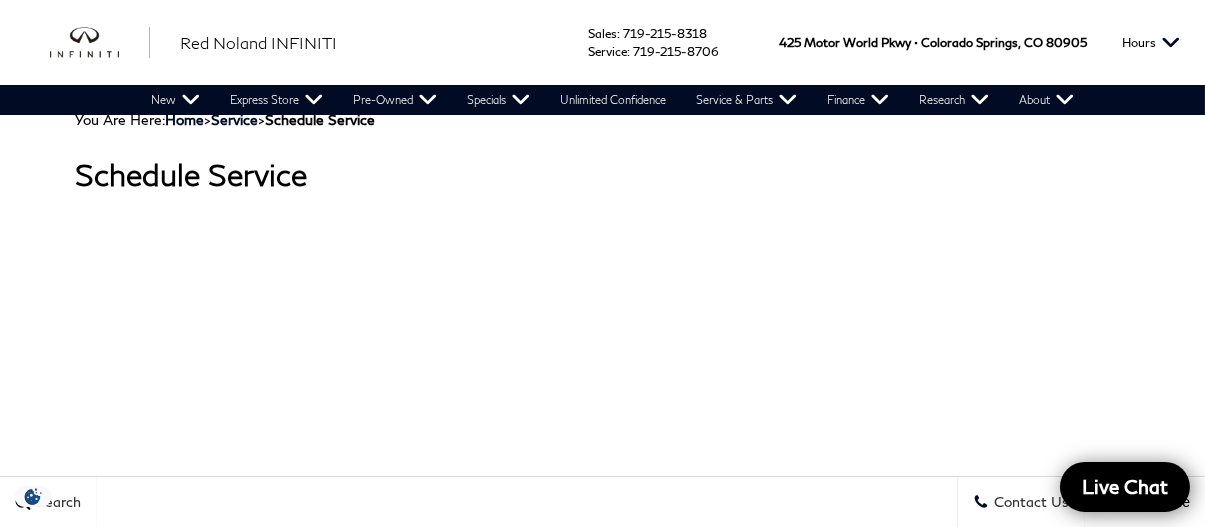 scroll, scrollTop: 0, scrollLeft: 0, axis: both 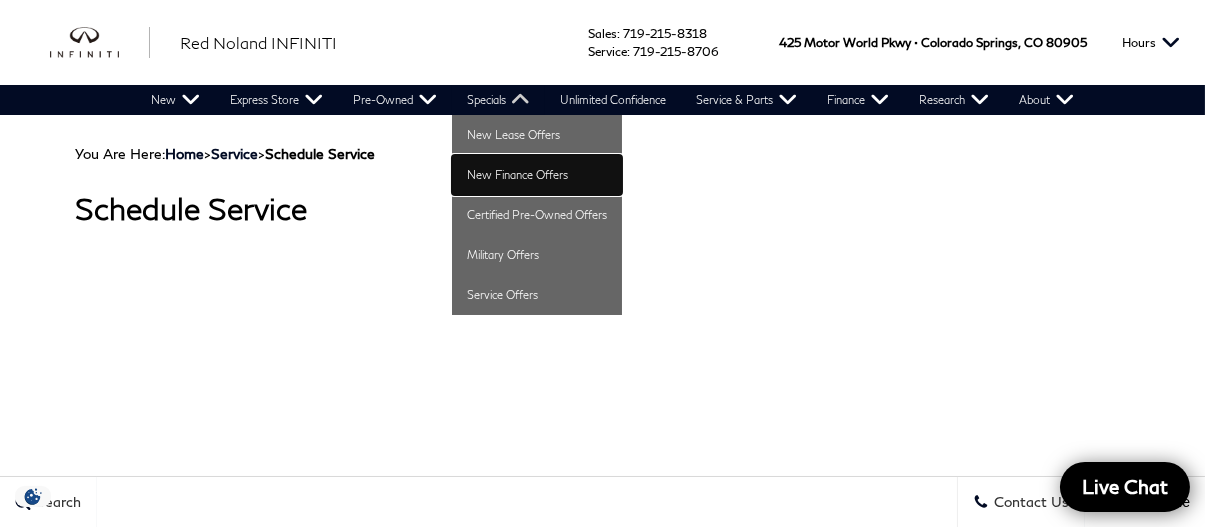 click on "New Finance Offers" at bounding box center (537, 175) 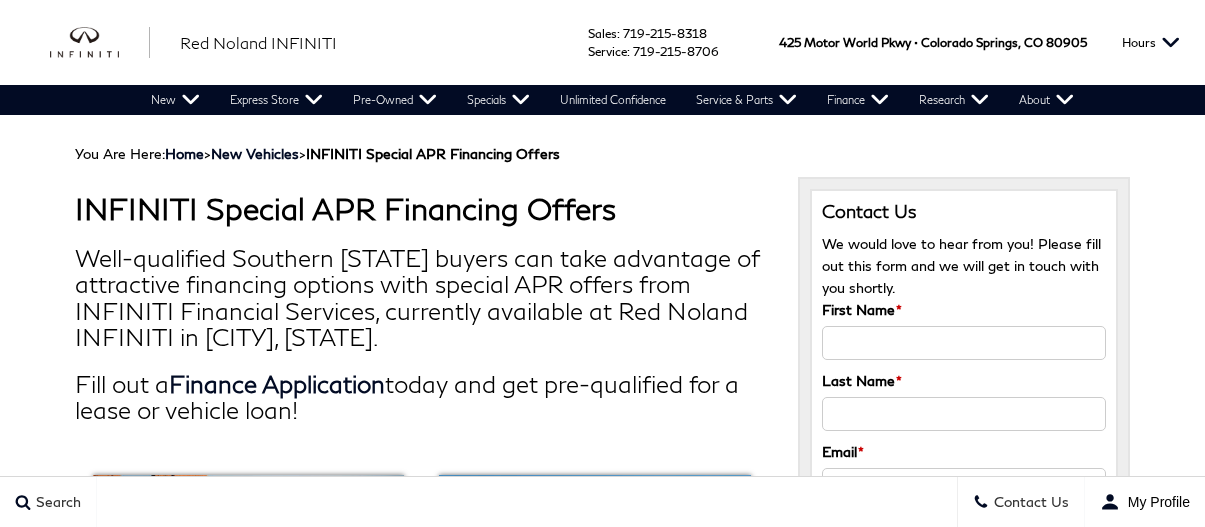 scroll, scrollTop: 0, scrollLeft: 0, axis: both 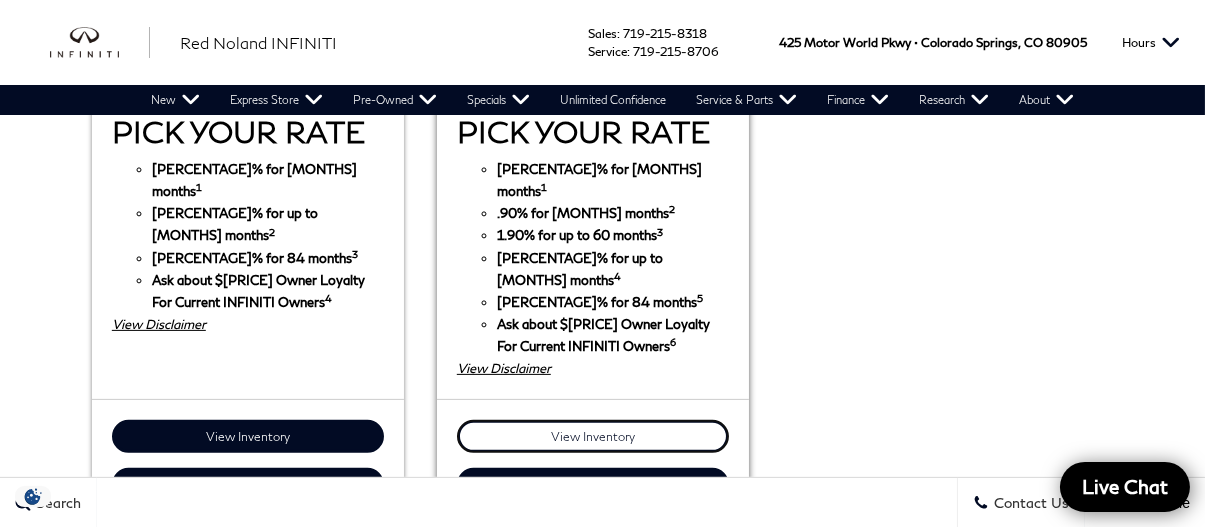 click on "View Inventory" at bounding box center [593, 436] 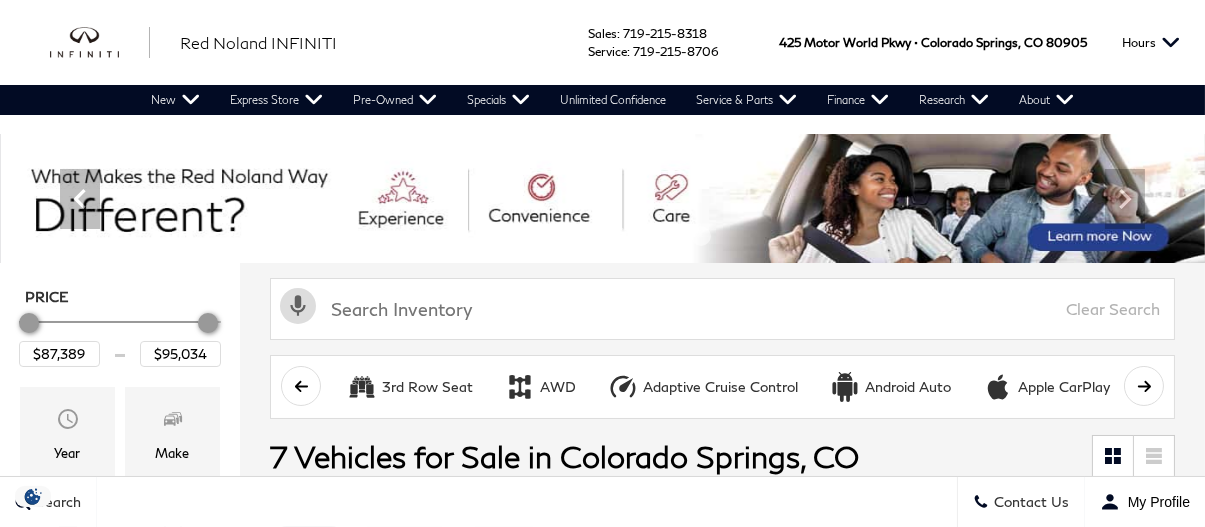 scroll, scrollTop: 232, scrollLeft: 0, axis: vertical 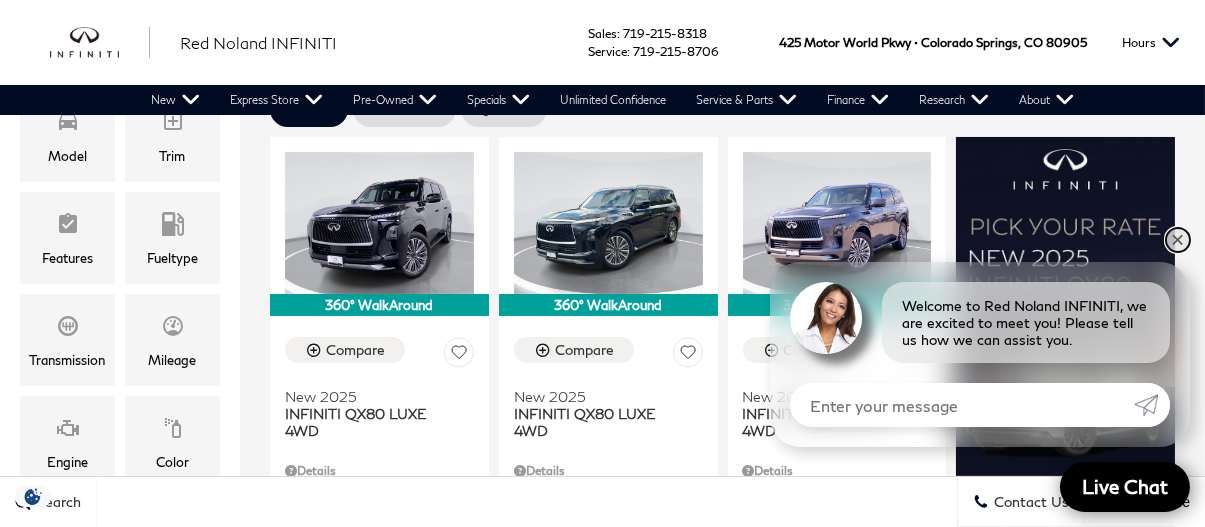 click on "✕" at bounding box center [1178, 240] 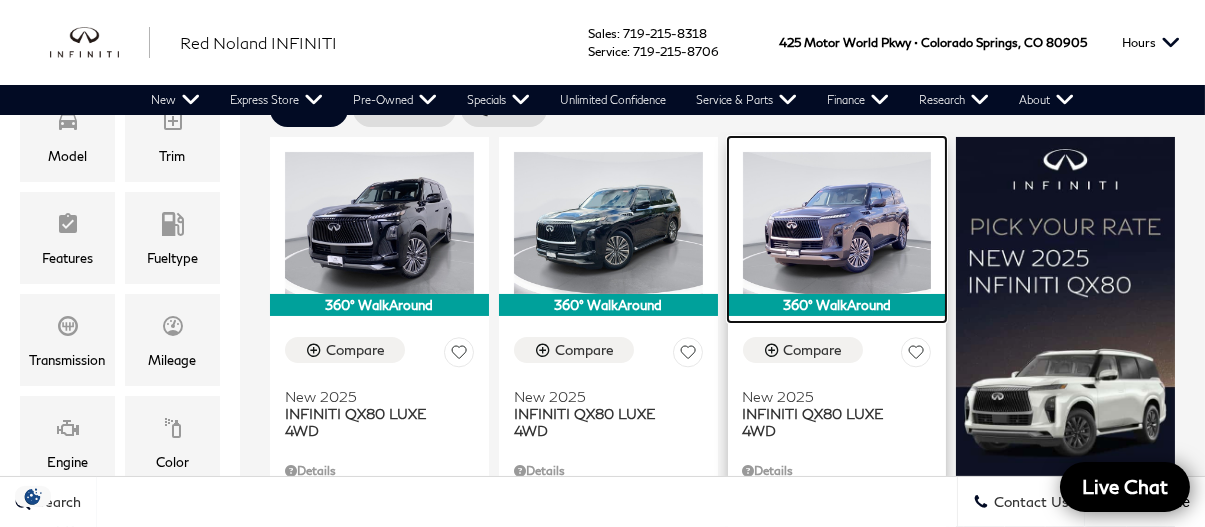 click at bounding box center (837, 223) 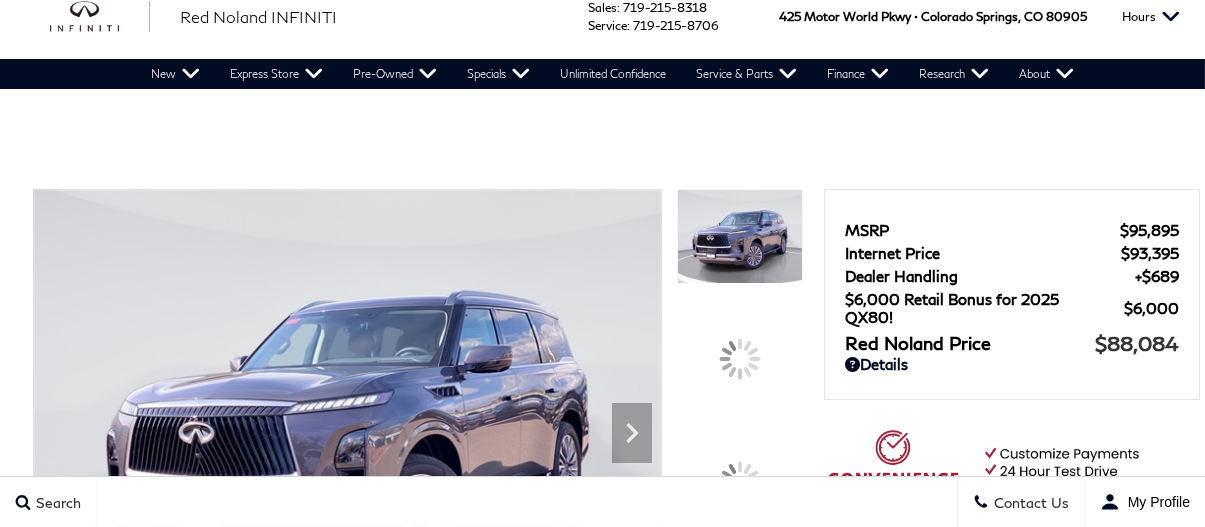 scroll, scrollTop: 200, scrollLeft: 0, axis: vertical 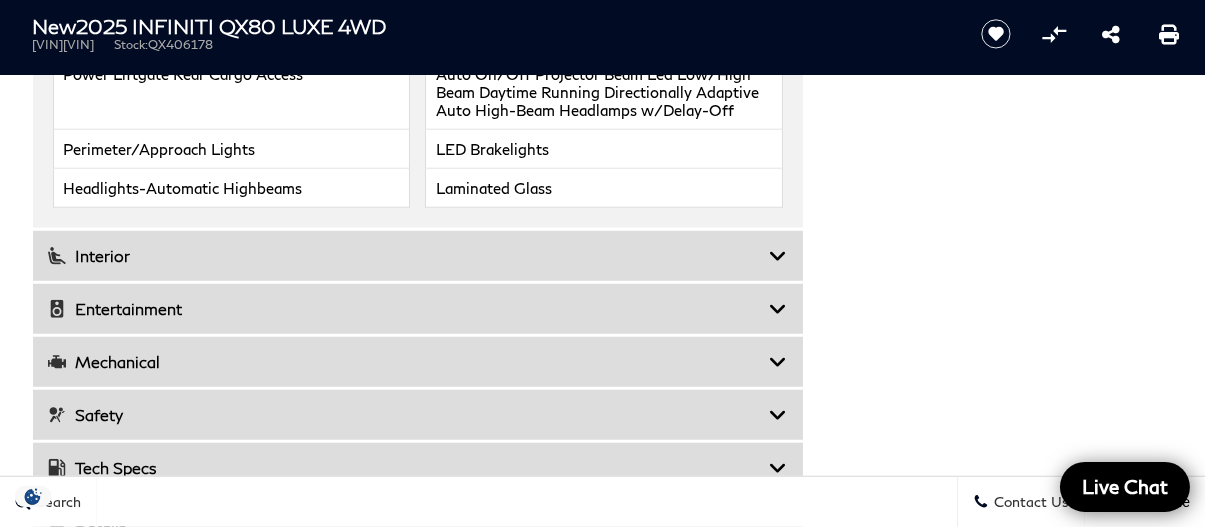 click on "Entertainment" at bounding box center [418, 309] 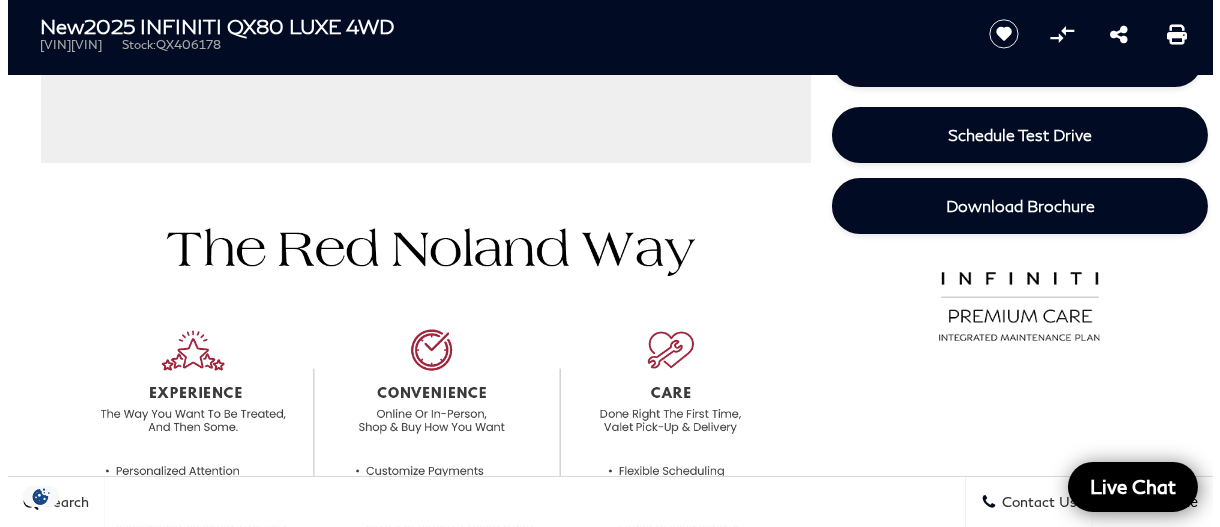 scroll, scrollTop: 600, scrollLeft: 0, axis: vertical 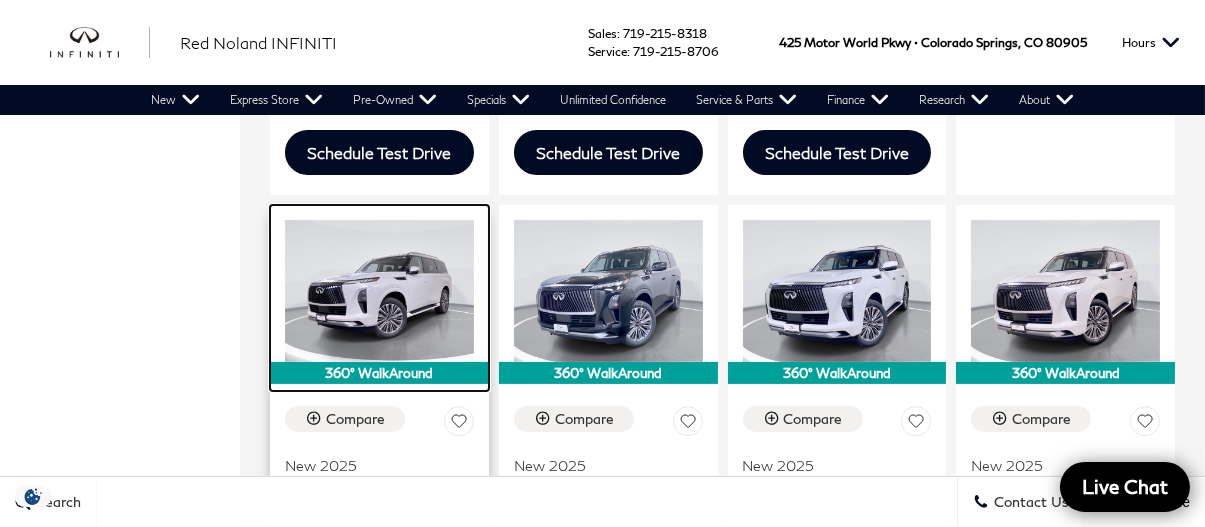 click at bounding box center [379, 291] 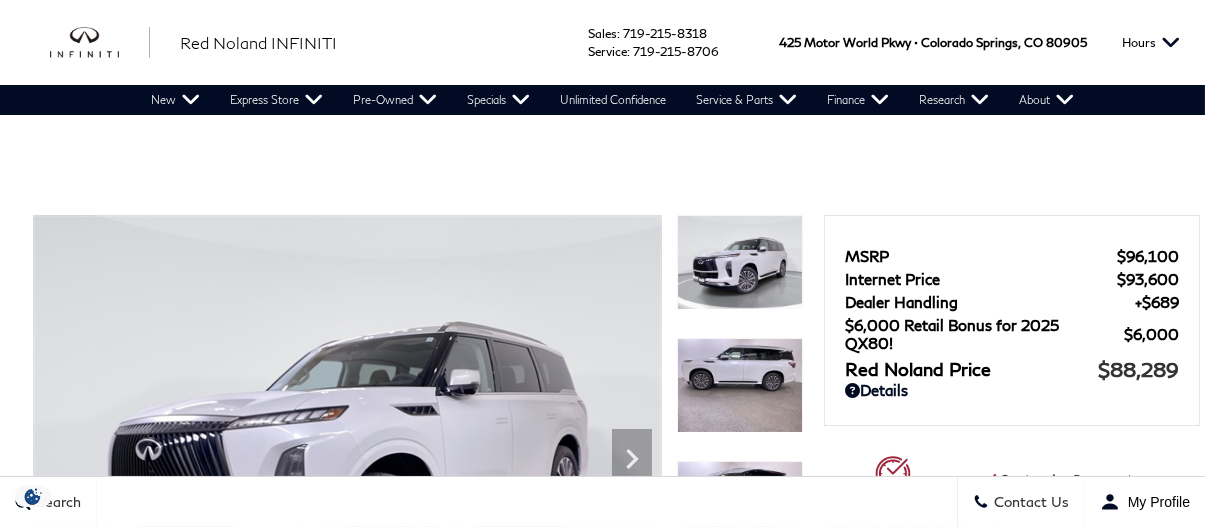 scroll, scrollTop: 344, scrollLeft: 0, axis: vertical 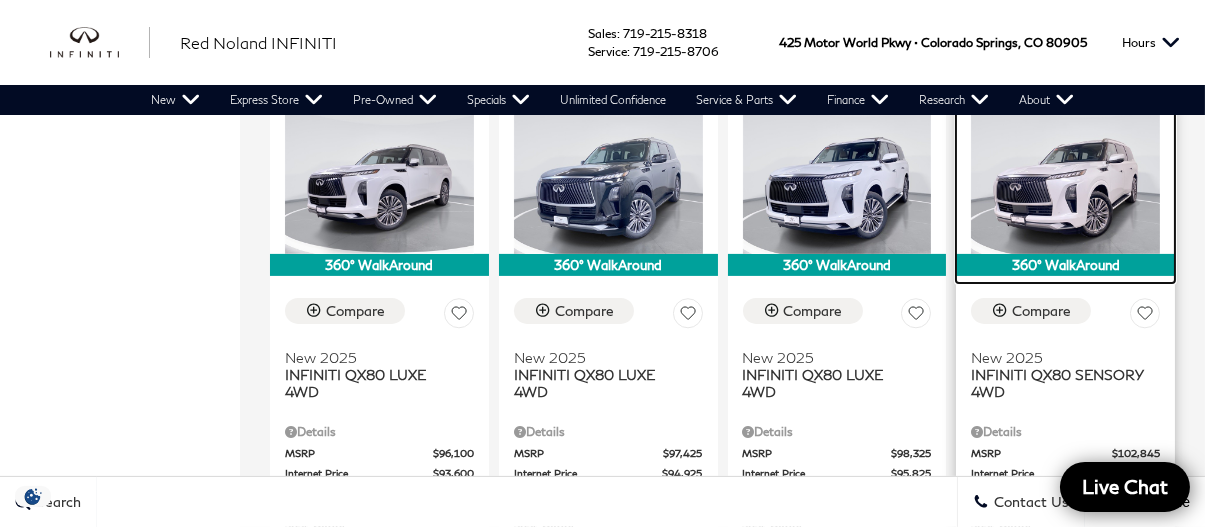 click at bounding box center (1065, 183) 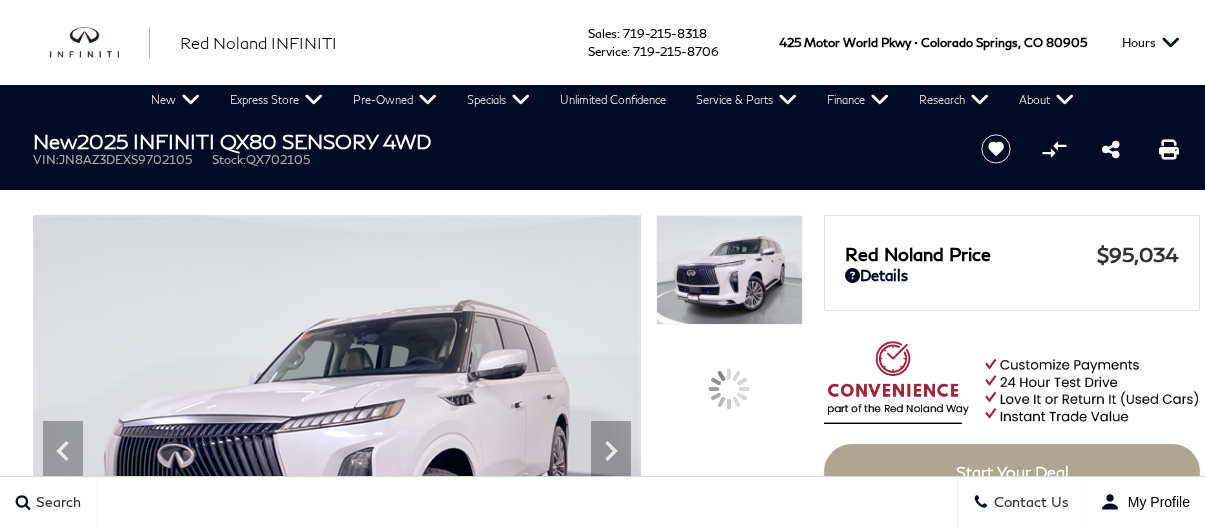 scroll, scrollTop: 0, scrollLeft: 0, axis: both 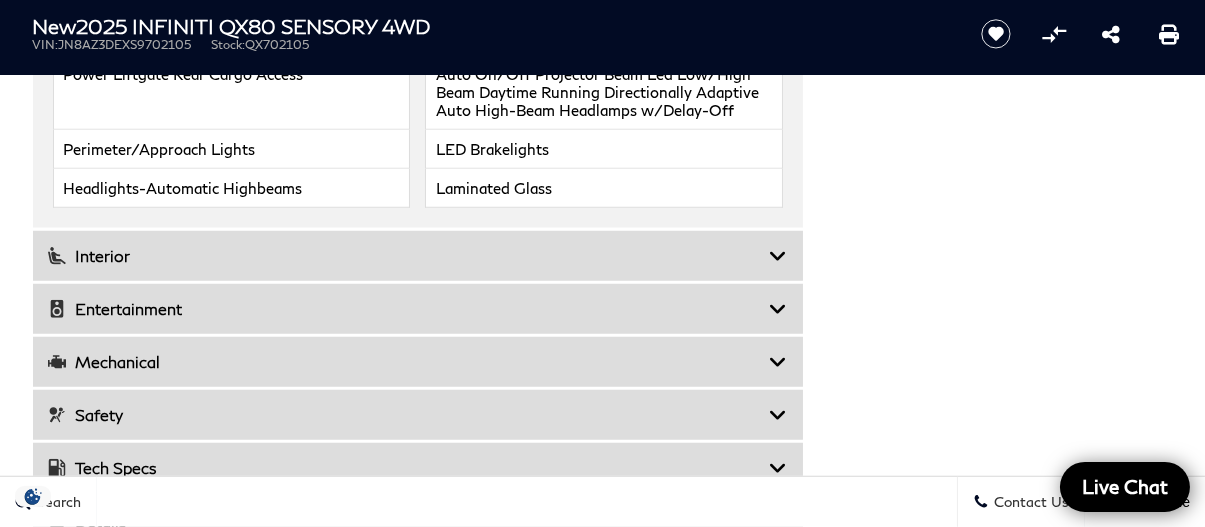 click at bounding box center (779, 309) 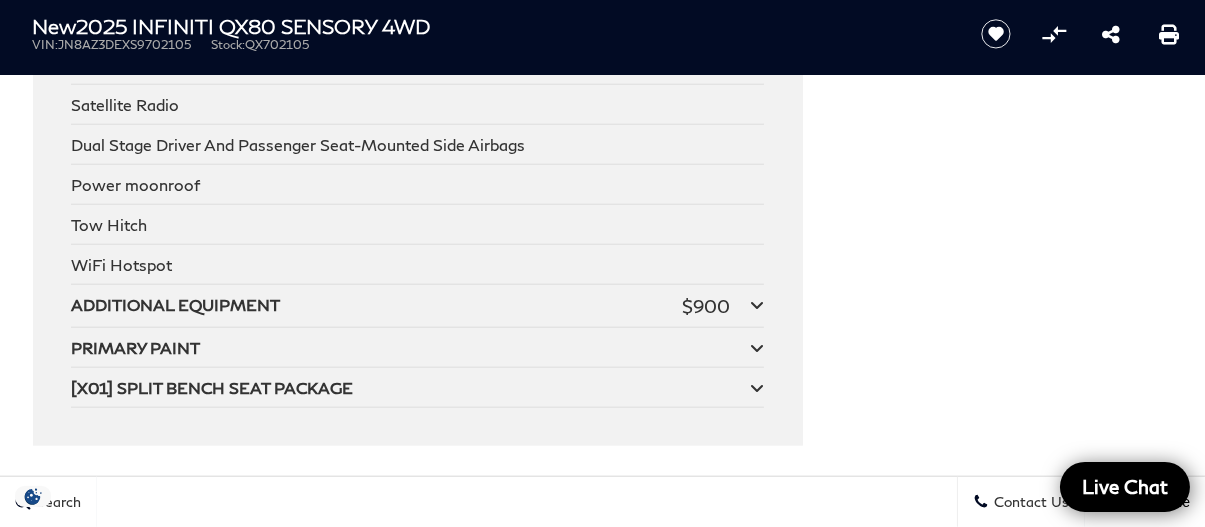 scroll, scrollTop: 4500, scrollLeft: 0, axis: vertical 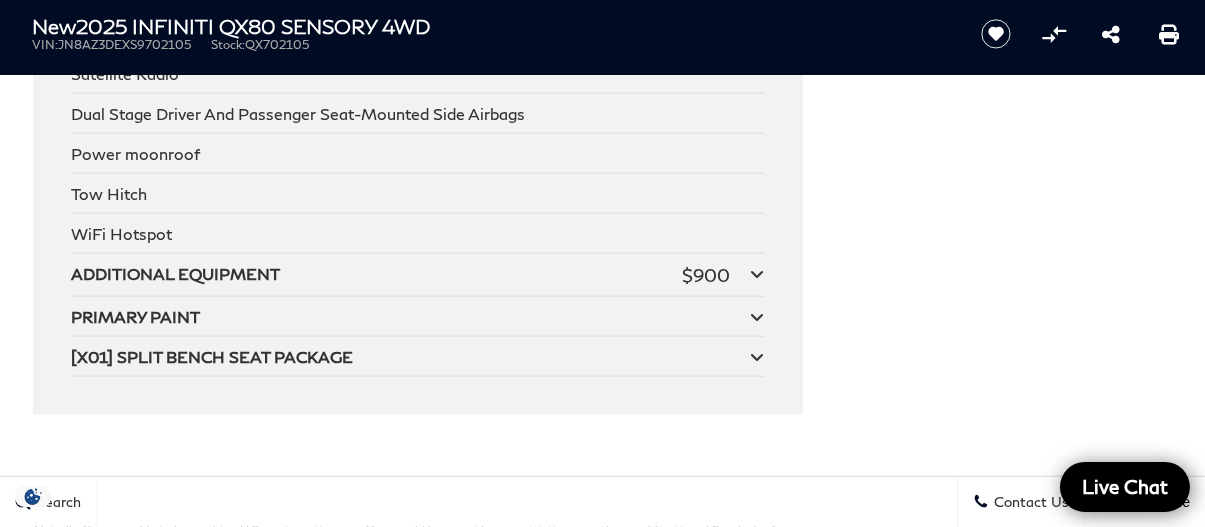 click at bounding box center (757, 274) 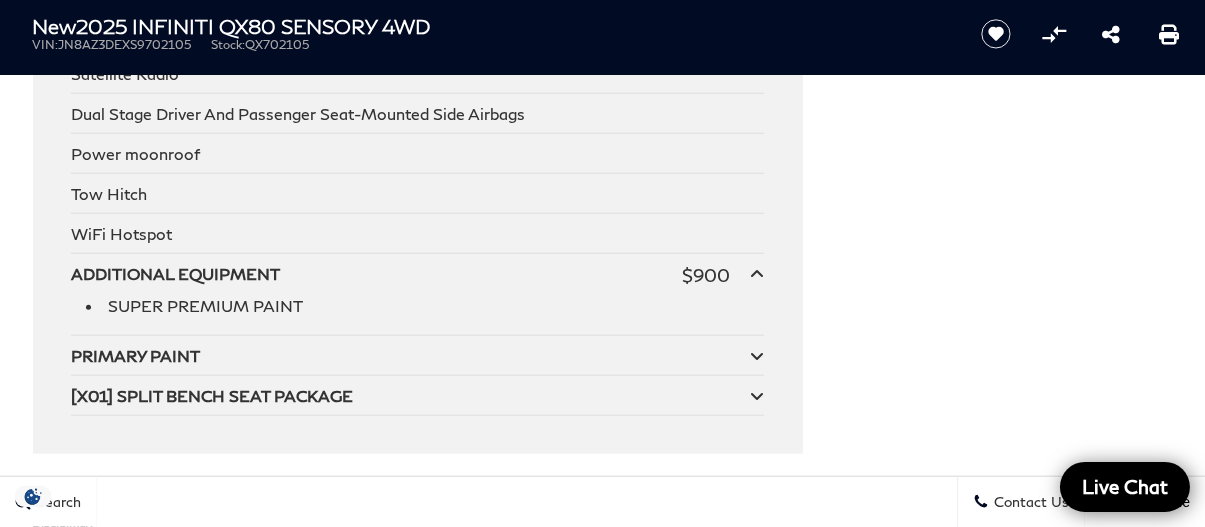 click at bounding box center (757, 356) 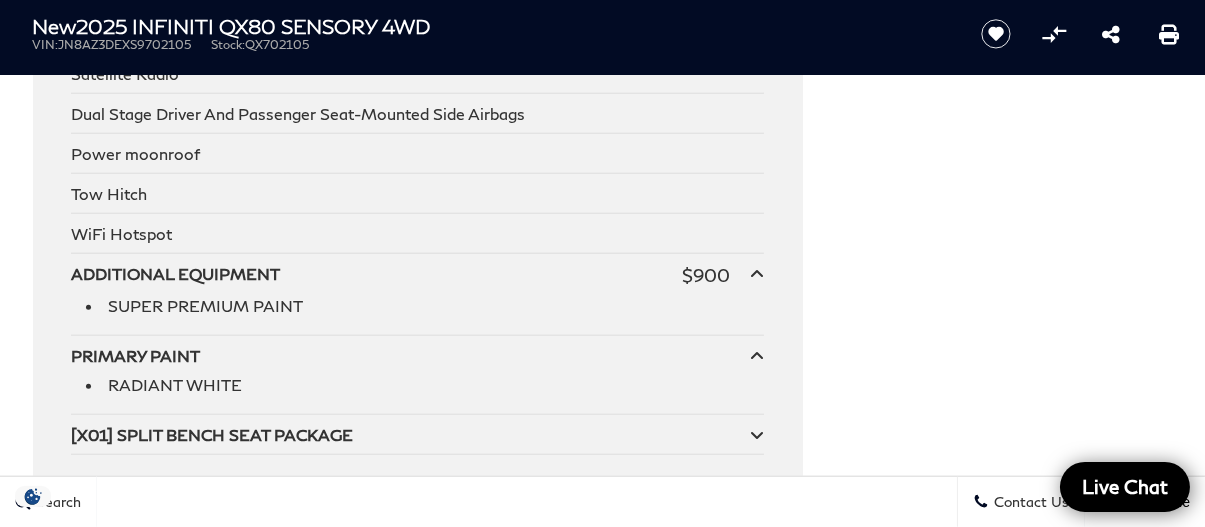 click at bounding box center (757, 435) 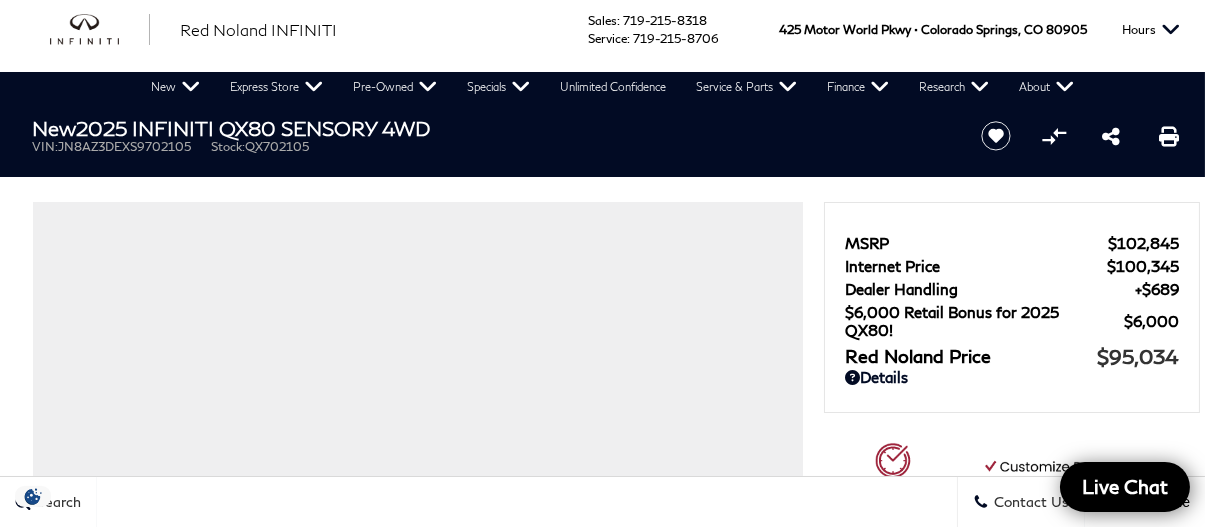 scroll, scrollTop: 0, scrollLeft: 0, axis: both 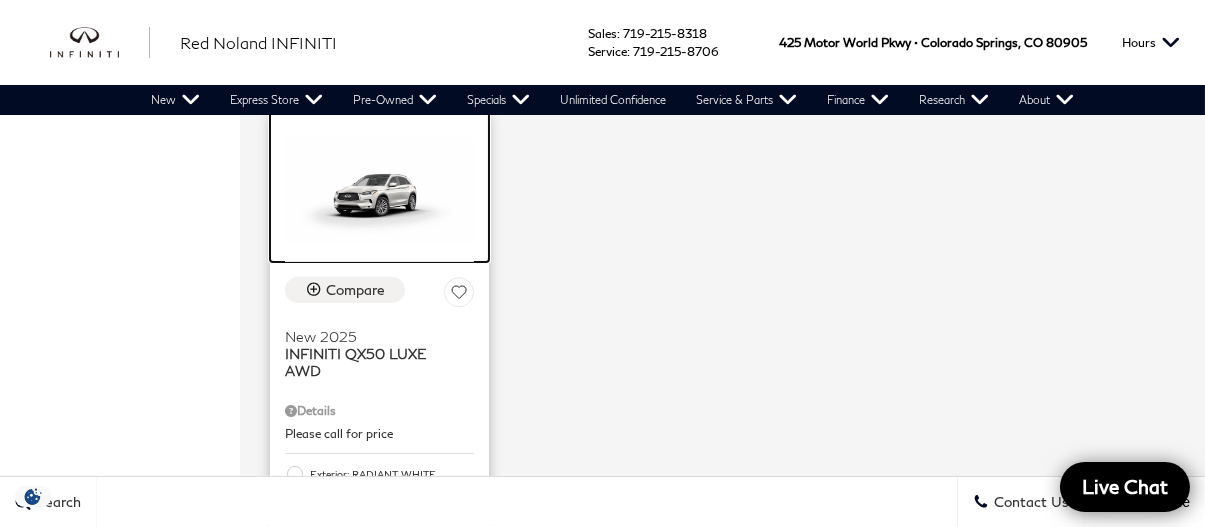 click at bounding box center (379, 191) 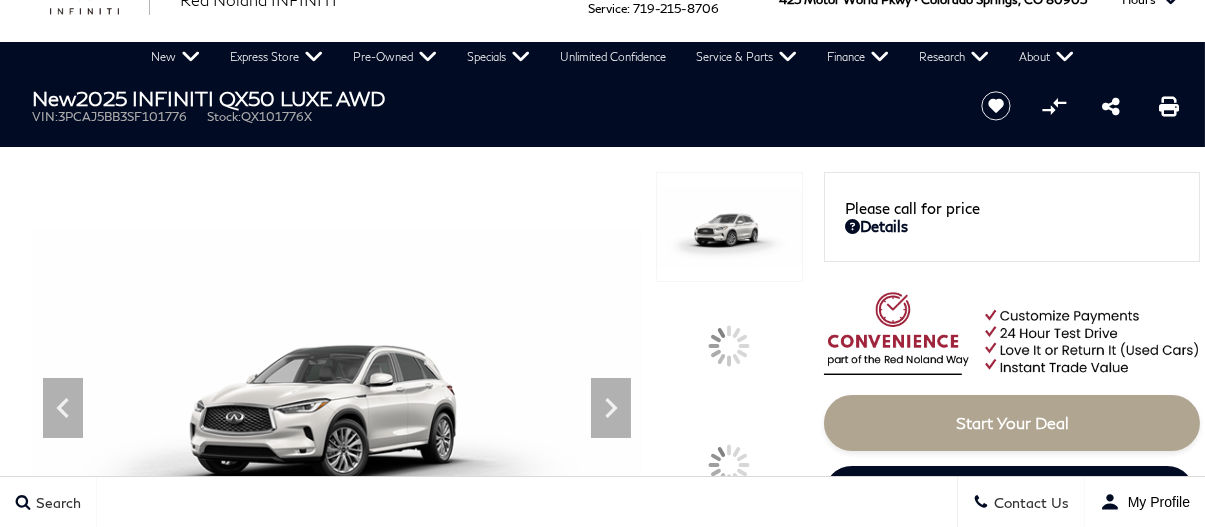 scroll, scrollTop: 200, scrollLeft: 0, axis: vertical 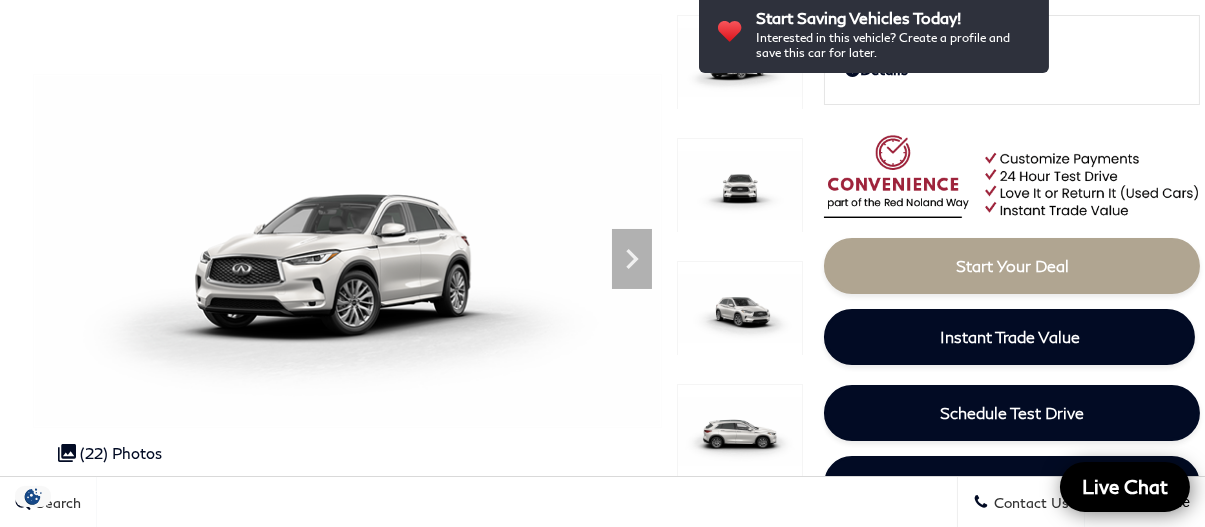 click at bounding box center (740, 431) 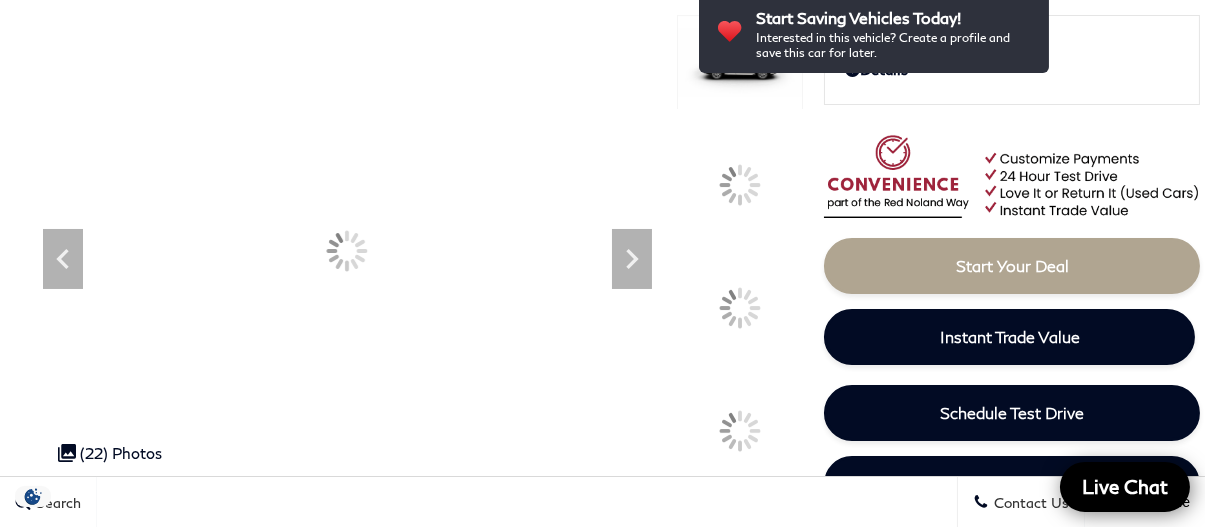 scroll, scrollTop: 0, scrollLeft: 0, axis: both 